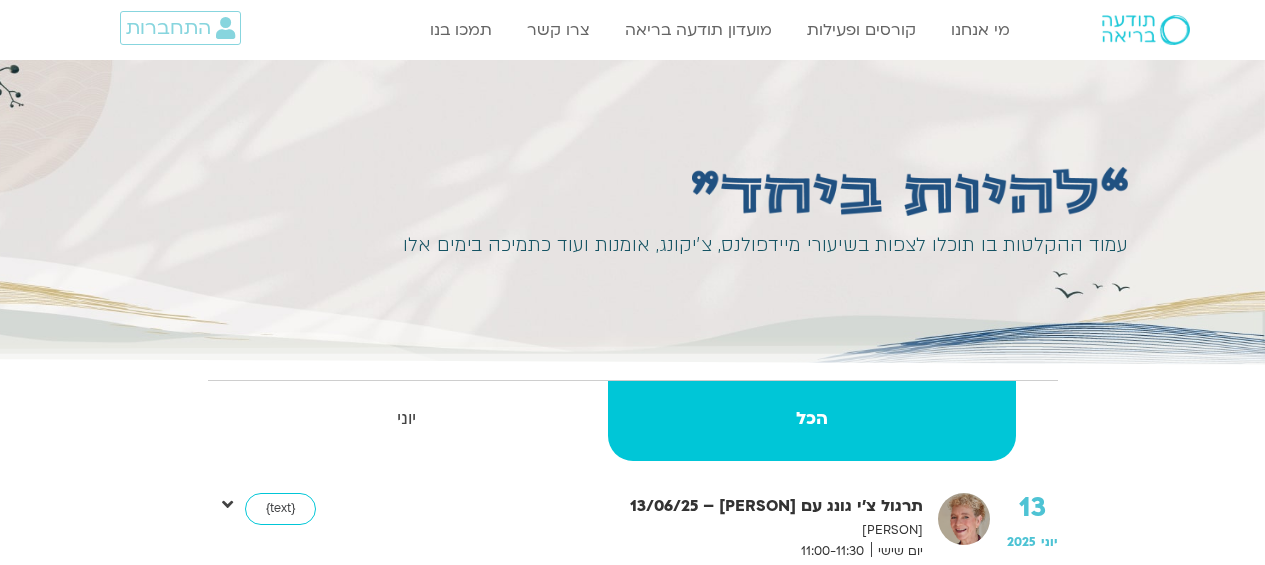 scroll, scrollTop: 0, scrollLeft: 0, axis: both 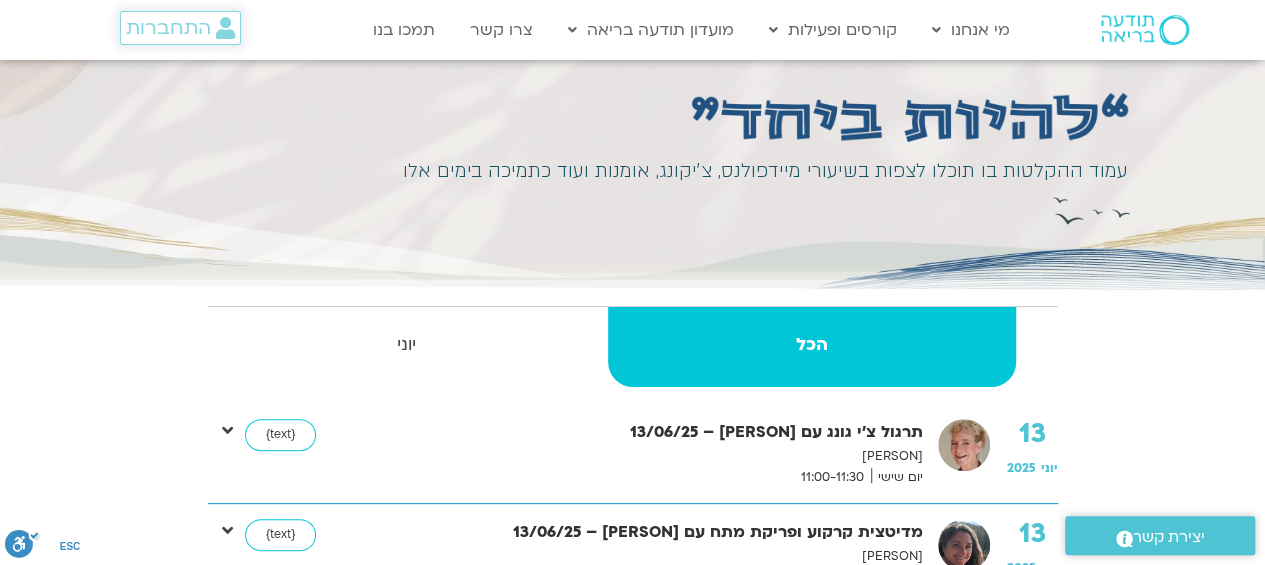 click on "התחברות" at bounding box center (168, 28) 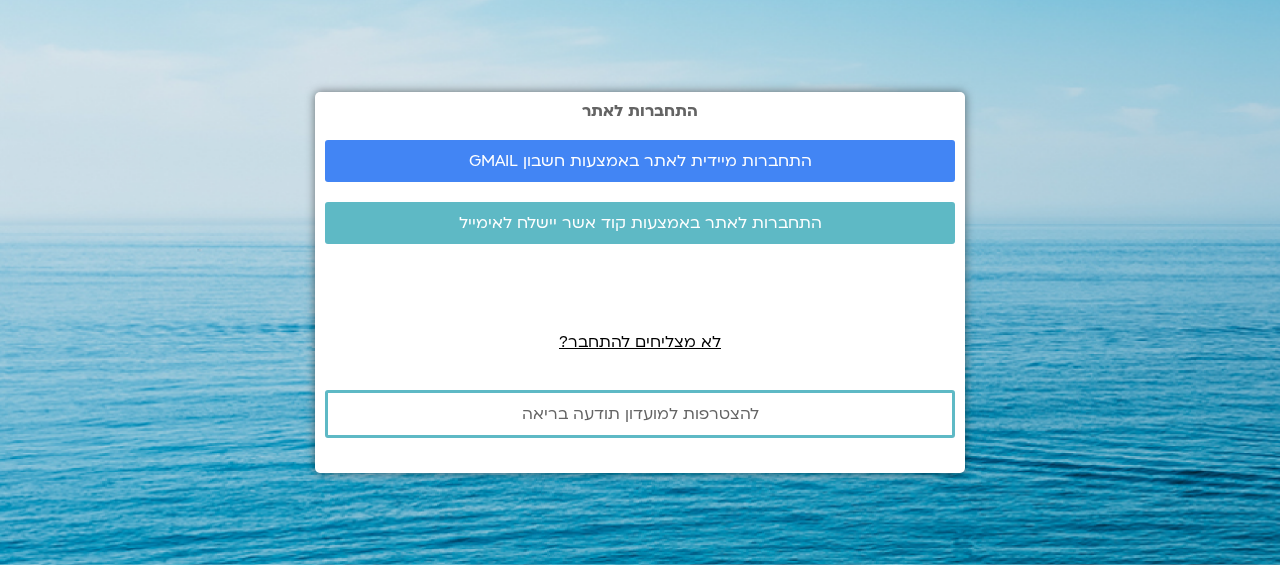 scroll, scrollTop: 0, scrollLeft: 0, axis: both 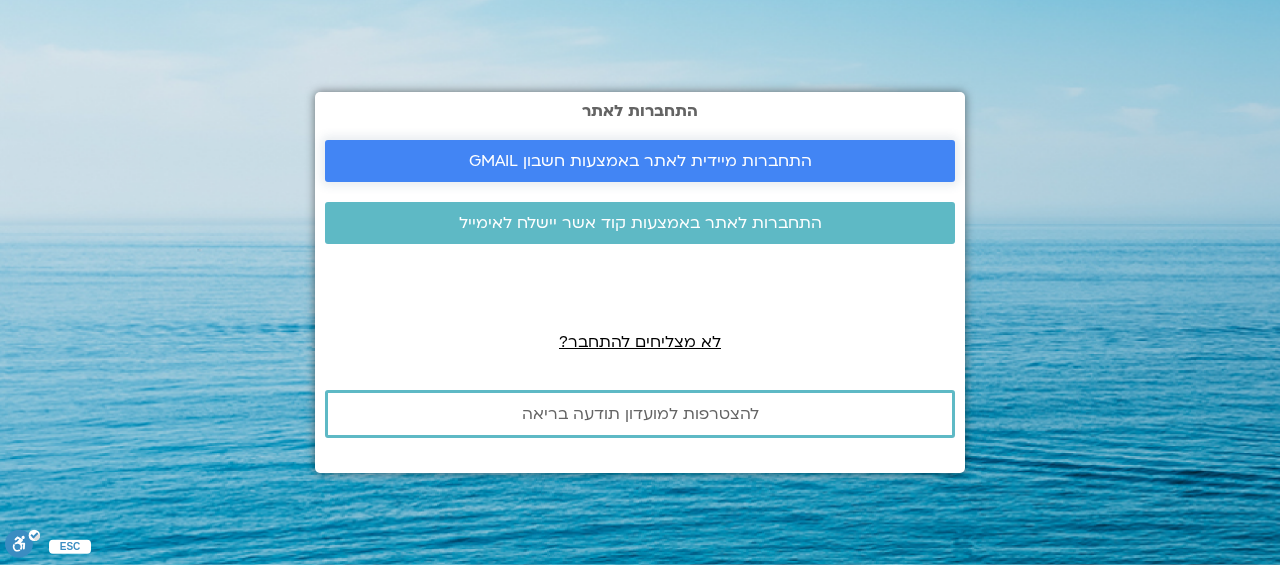 click on "התחברות מיידית לאתר באמצעות חשבון GMAIL" at bounding box center [640, 161] 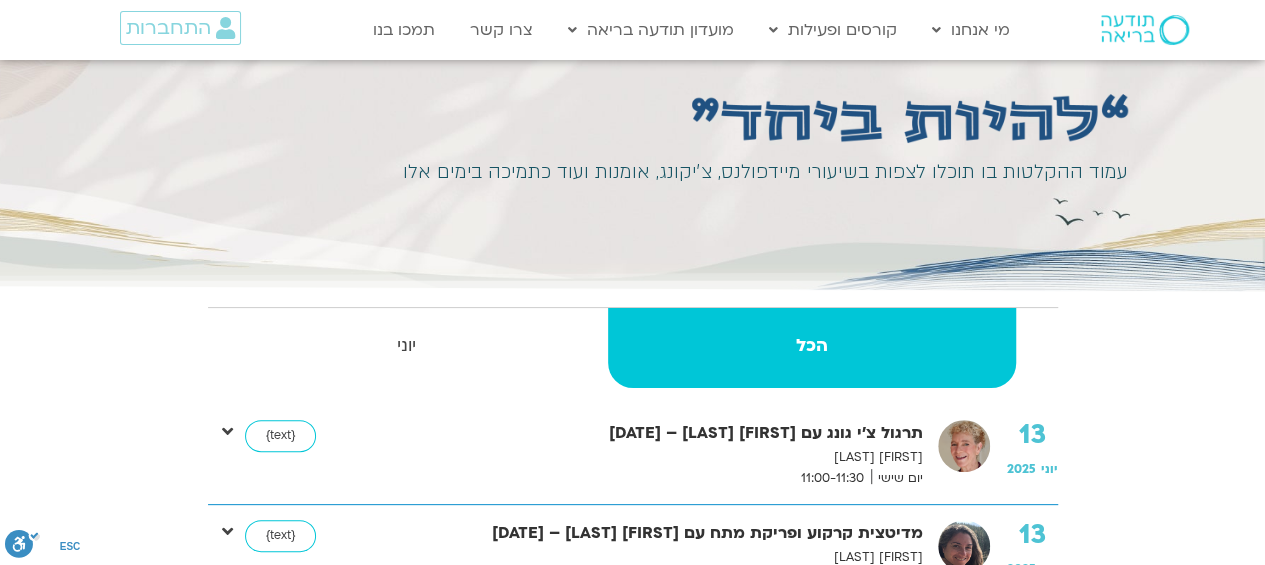 scroll, scrollTop: 73, scrollLeft: 0, axis: vertical 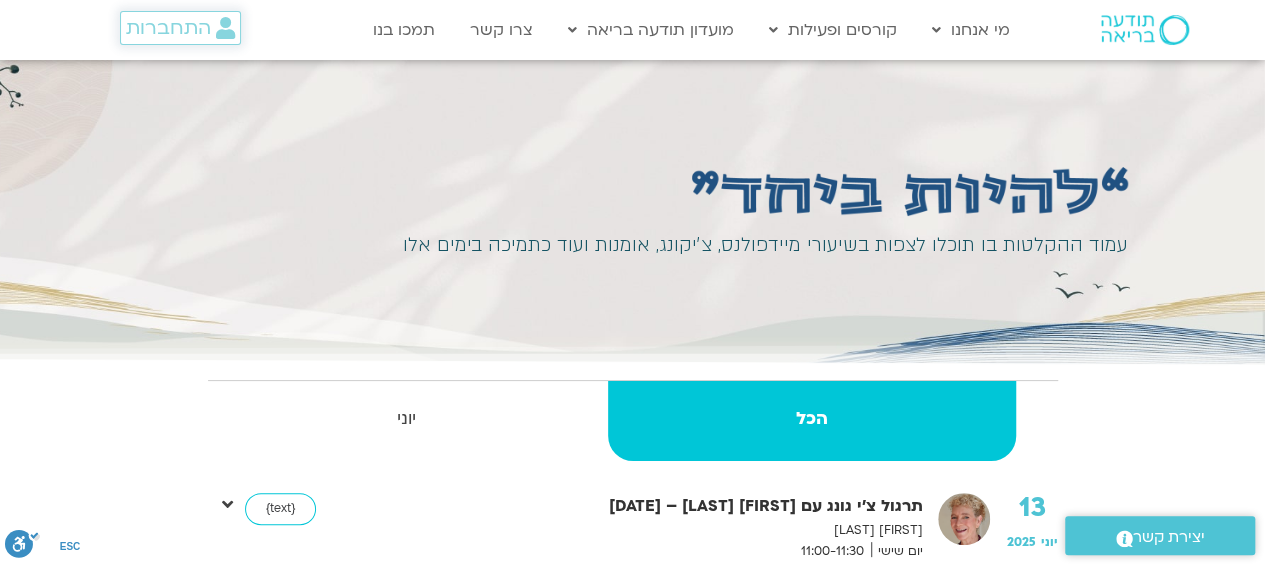 click on "התחברות" at bounding box center (168, 28) 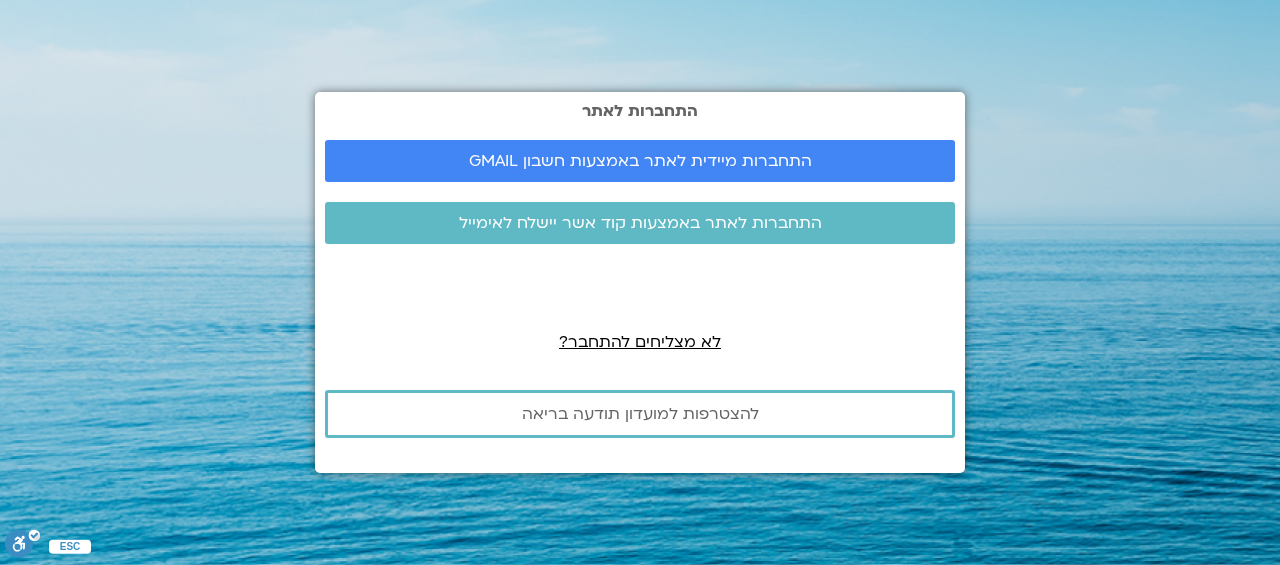 scroll, scrollTop: 0, scrollLeft: 0, axis: both 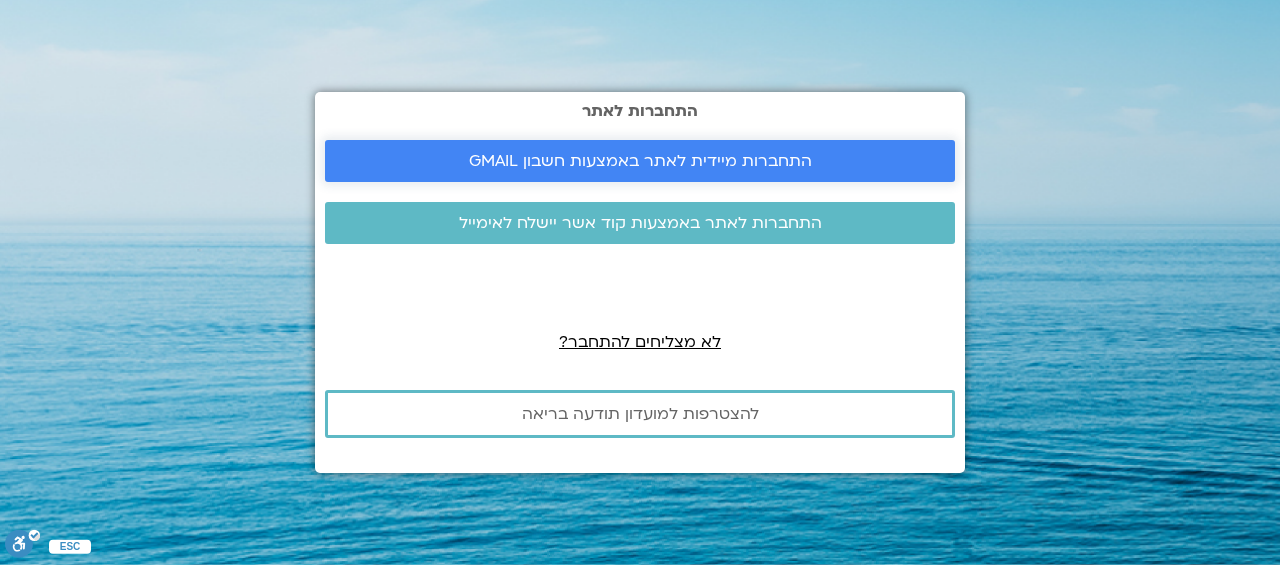click on "התחברות מיידית לאתר באמצעות חשבון GMAIL" at bounding box center [640, 161] 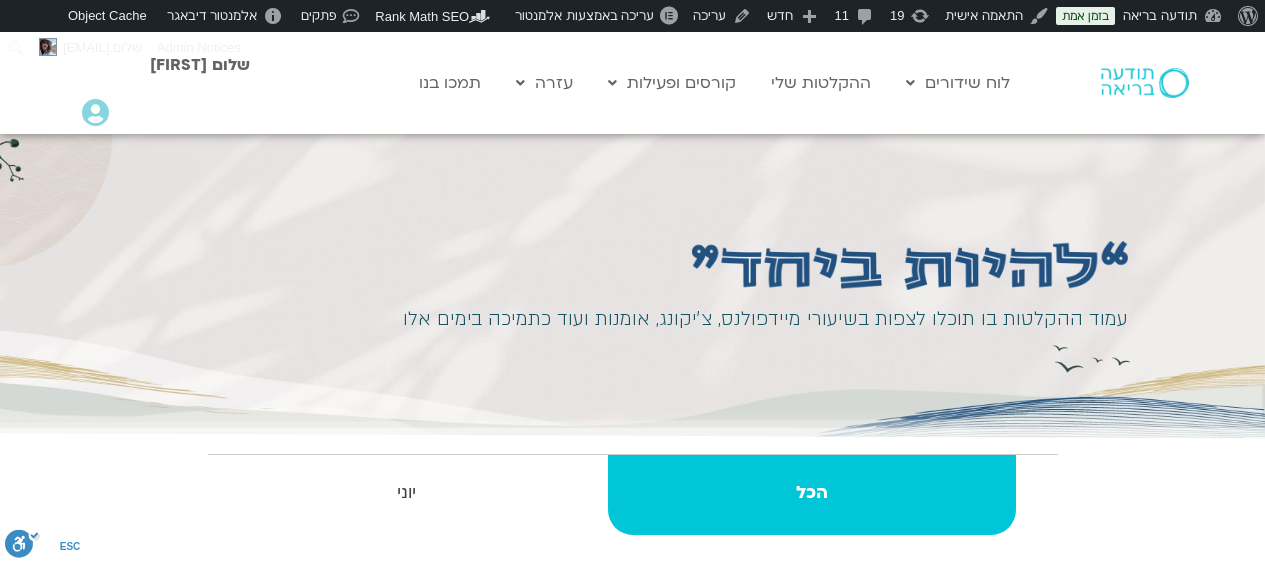 scroll, scrollTop: 0, scrollLeft: 0, axis: both 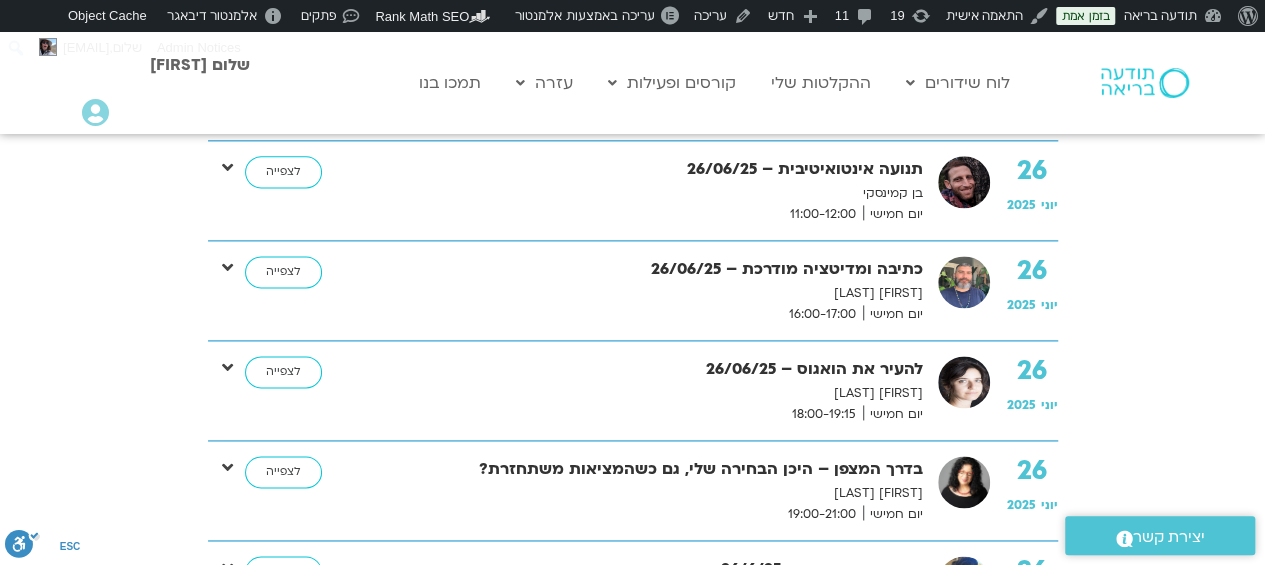 click on "מדיטציית ערב רכה 26/6/25" at bounding box center (660, 569) 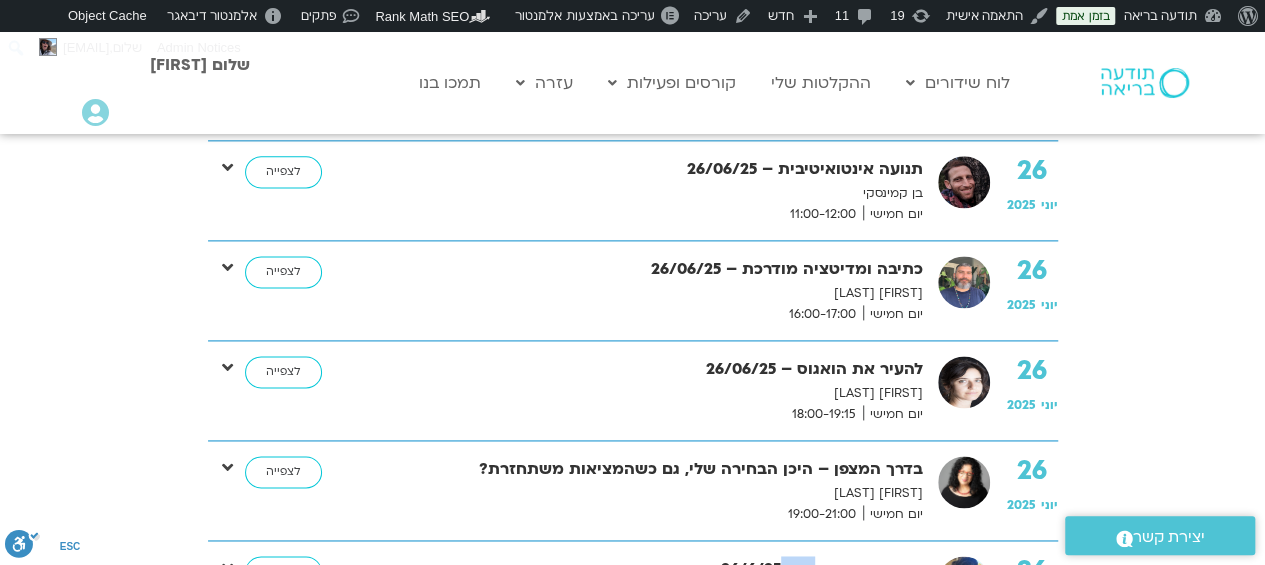 click on "מדיטציית ערב רכה 26/6/25" at bounding box center (660, 569) 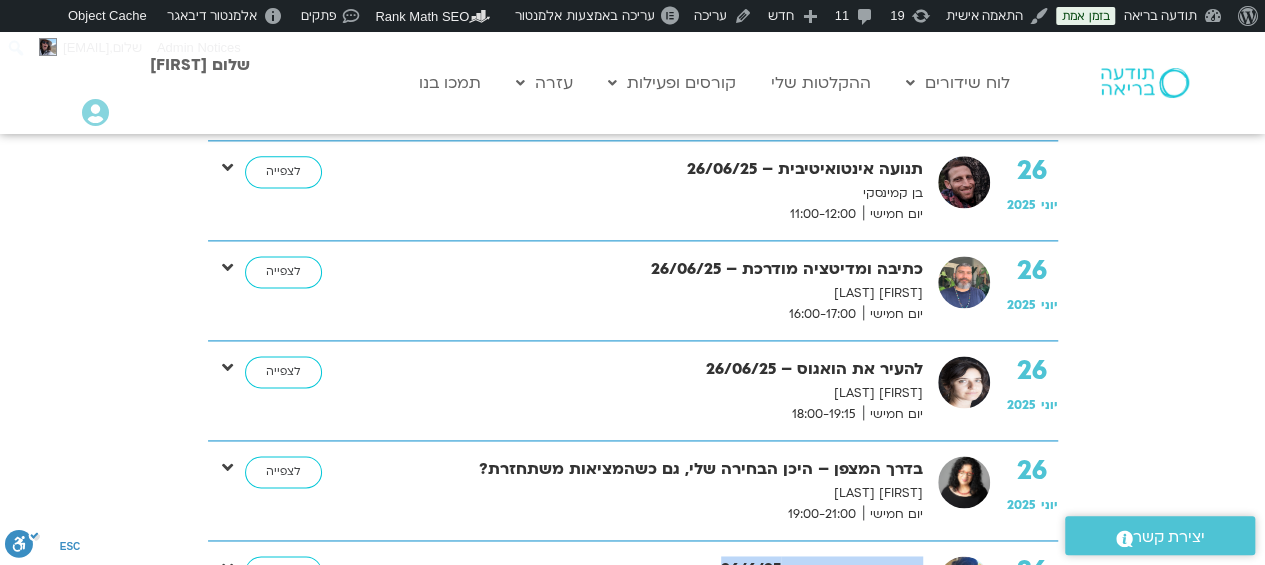 click on "מדיטציית ערב רכה 26/6/25" at bounding box center (660, 569) 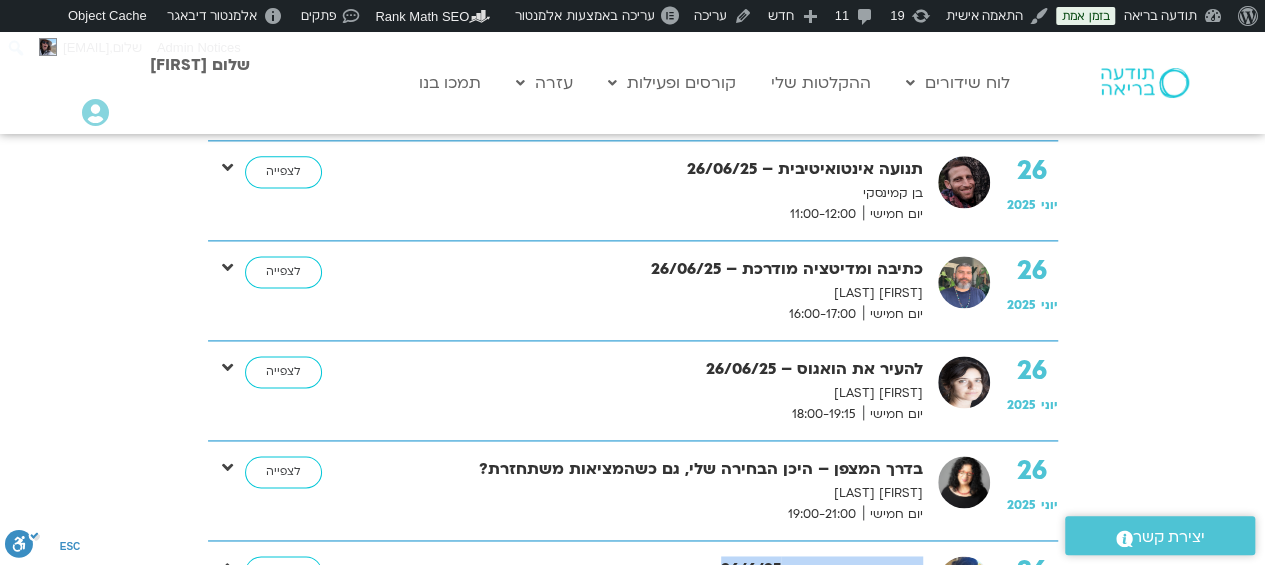click at bounding box center [227, 567] 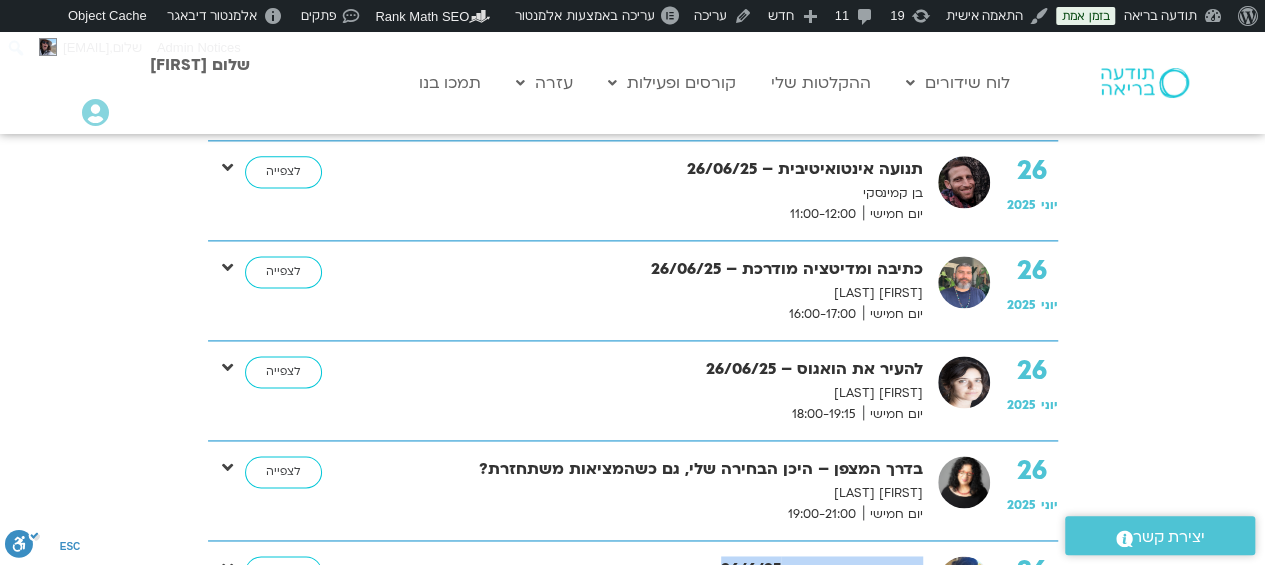 click at bounding box center [227, 667] 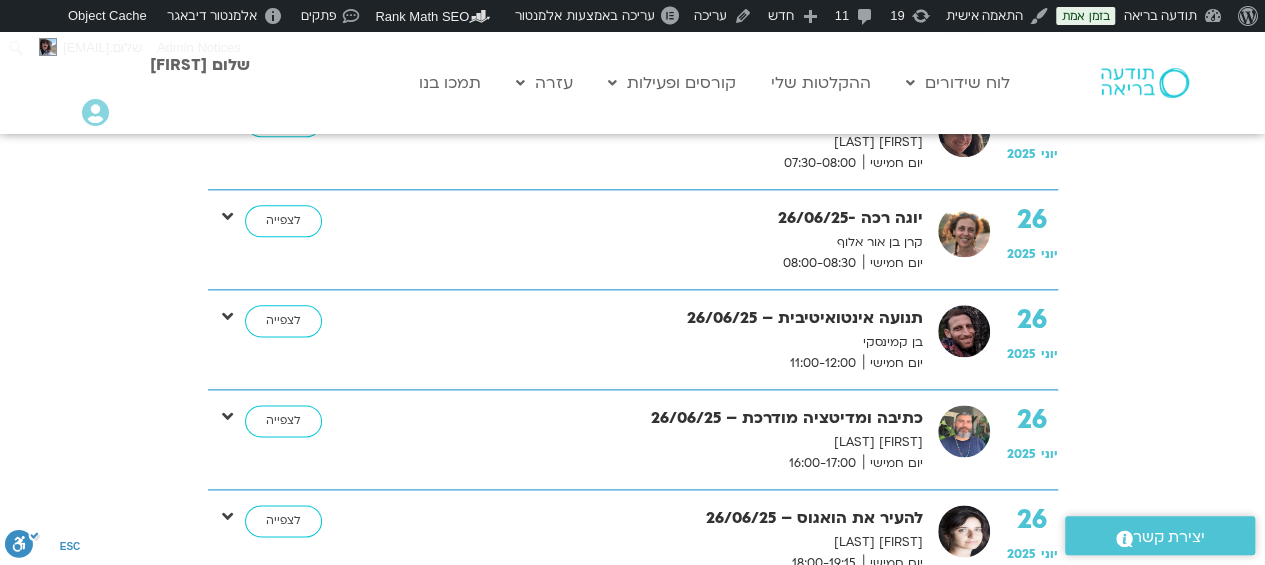 scroll, scrollTop: 8672, scrollLeft: 0, axis: vertical 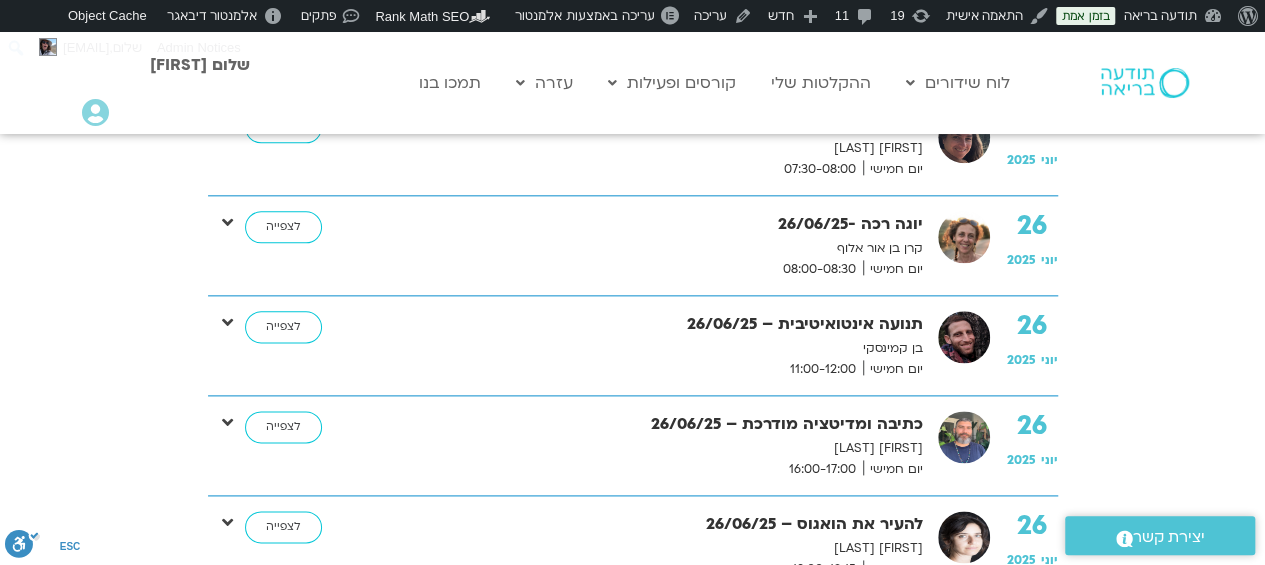 click on "[DATE]
יוני
[YEAR]
מדיטציית ערב רכה [DATE]
[FIRST] [LAST]
יום חמישי
[TIME]
לצפייה" at bounding box center [633, 746] 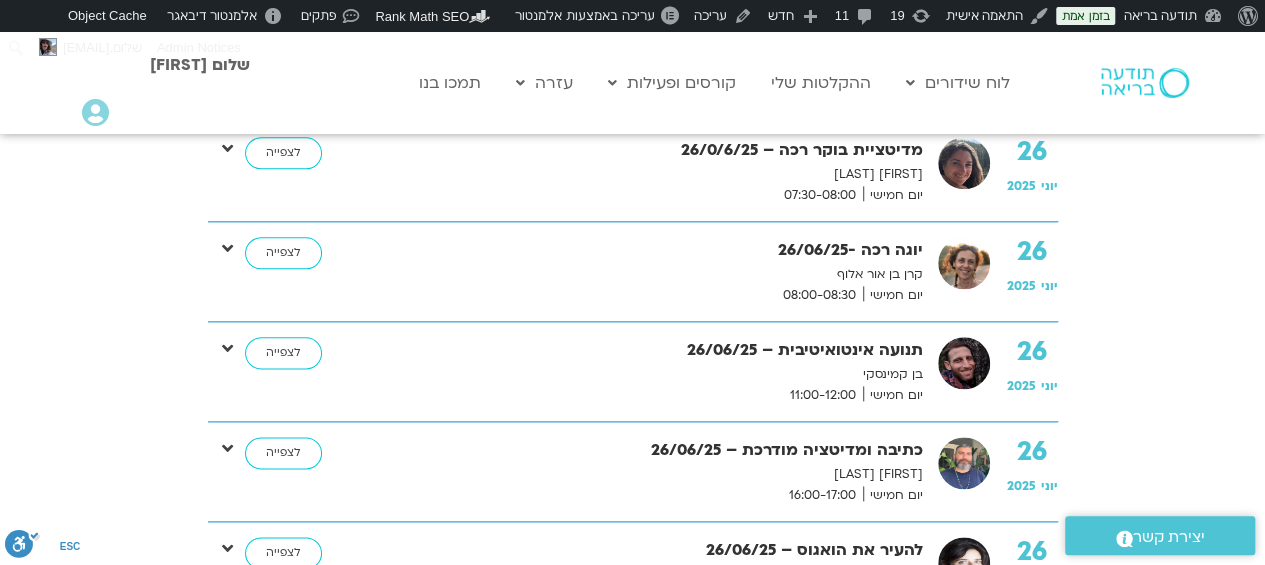 scroll, scrollTop: 8613, scrollLeft: 0, axis: vertical 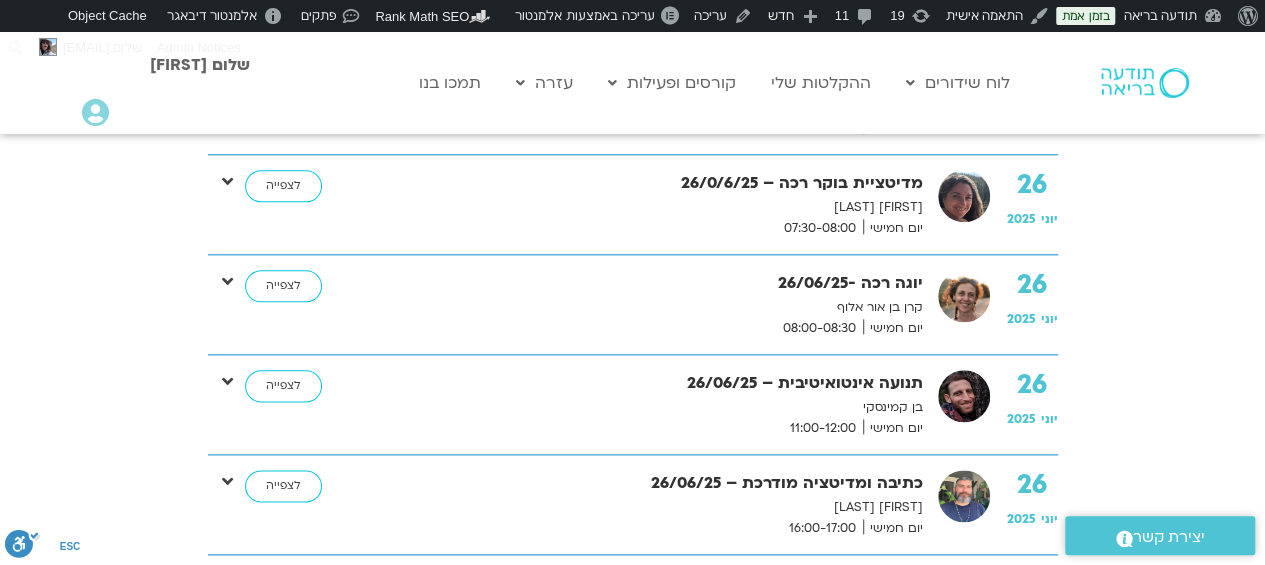 click on "26
יוני
2025
בדרך המצפן – היכן הבחירה שלי, גם כשהמציאות משתחזרת?
ארנינה קשתן
יום חמישי
19:00-21:00
לצפייה" at bounding box center (633, 704) 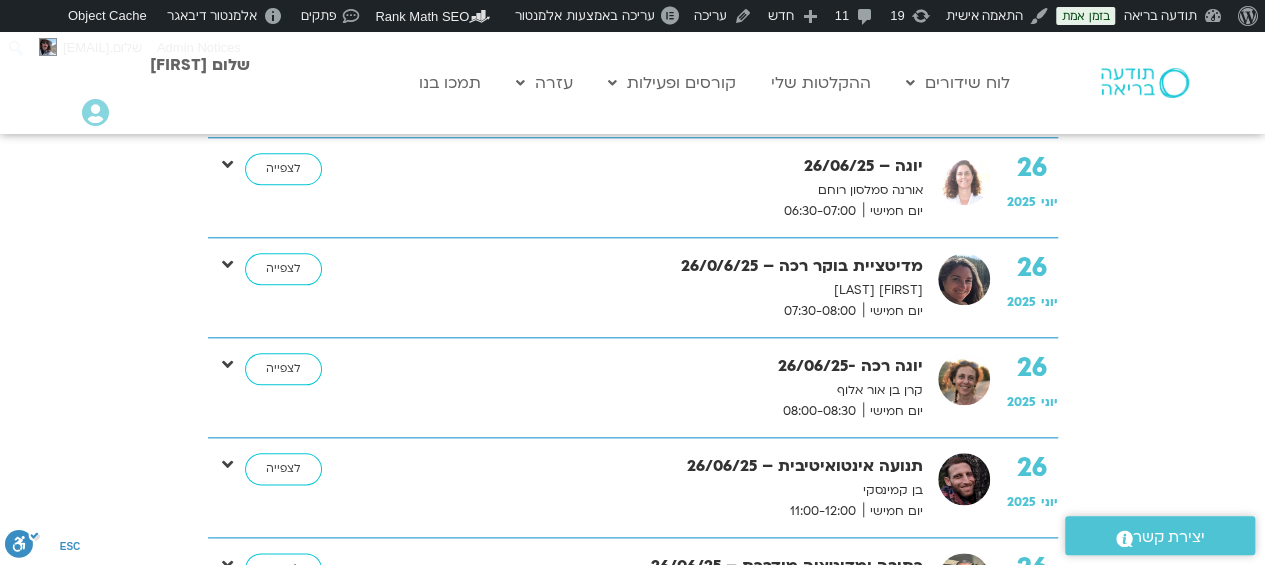 scroll, scrollTop: 8529, scrollLeft: 0, axis: vertical 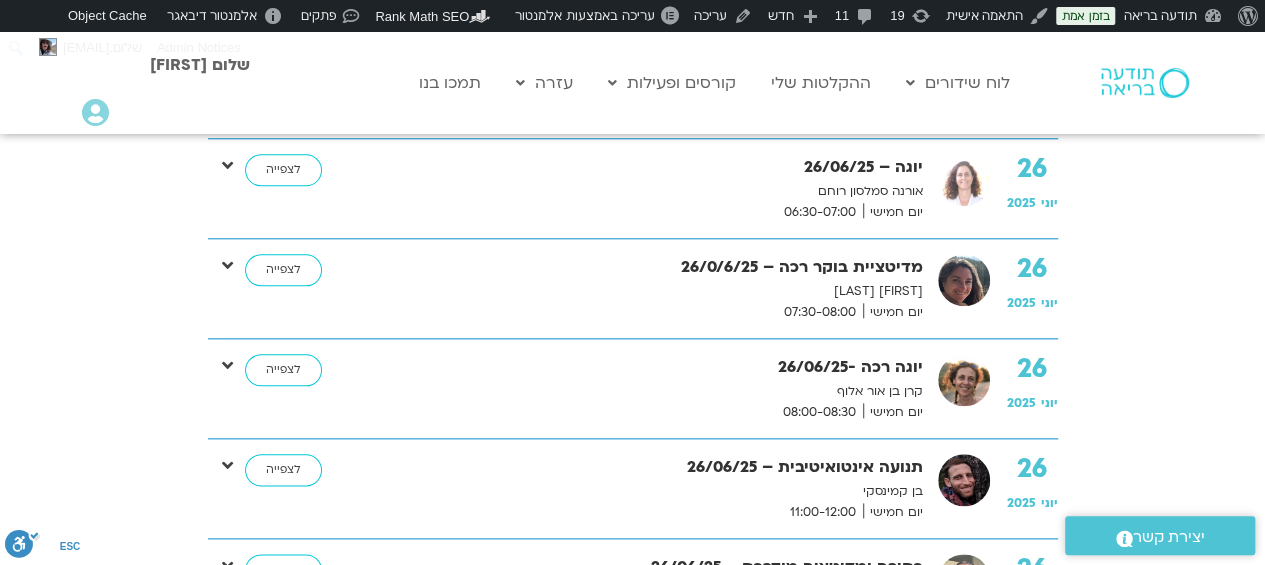 click at bounding box center [227, 665] 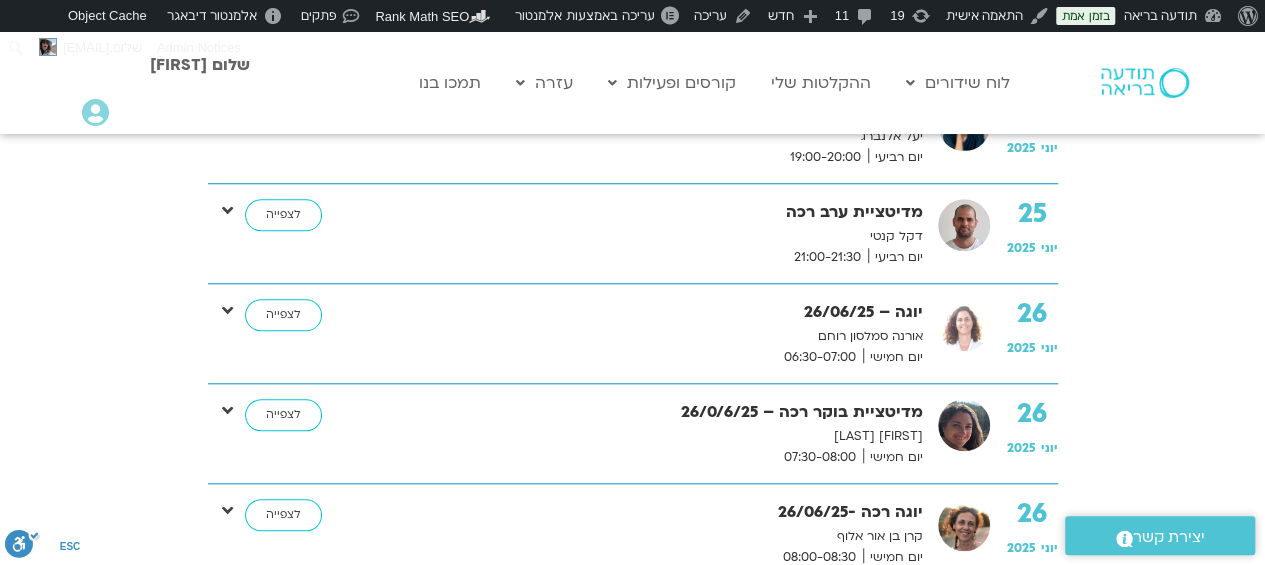 scroll, scrollTop: 8376, scrollLeft: 0, axis: vertical 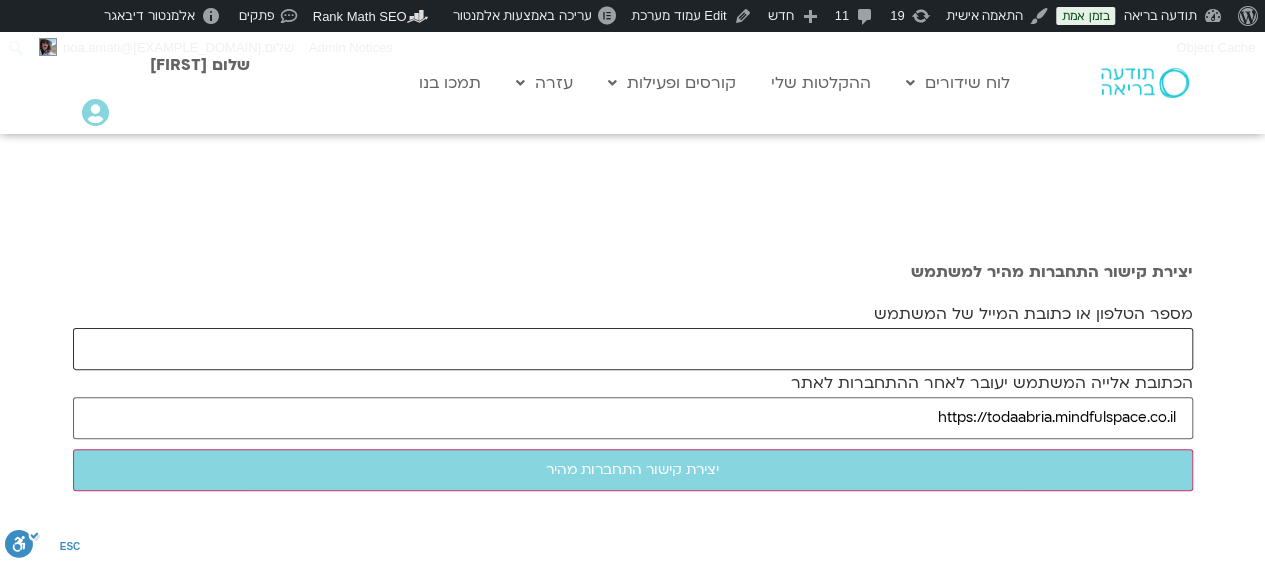 click on "מספר הטלפון או כתובת המייל של המשתמש" at bounding box center [633, 349] 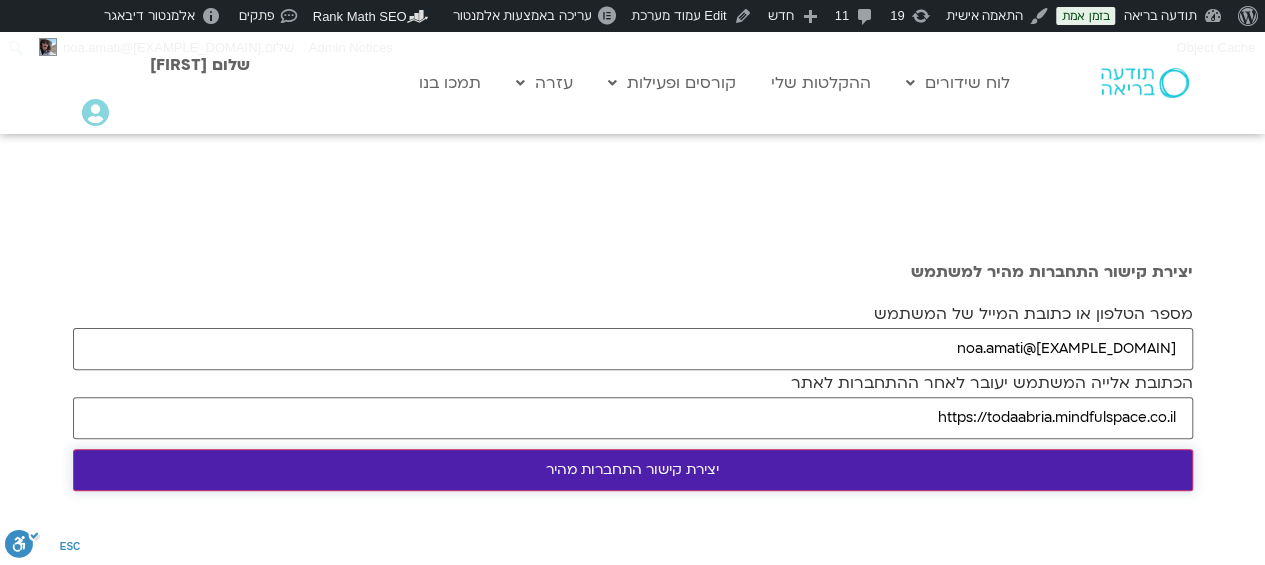 click on "יצירת קישור התחברות מהיר" at bounding box center [633, 470] 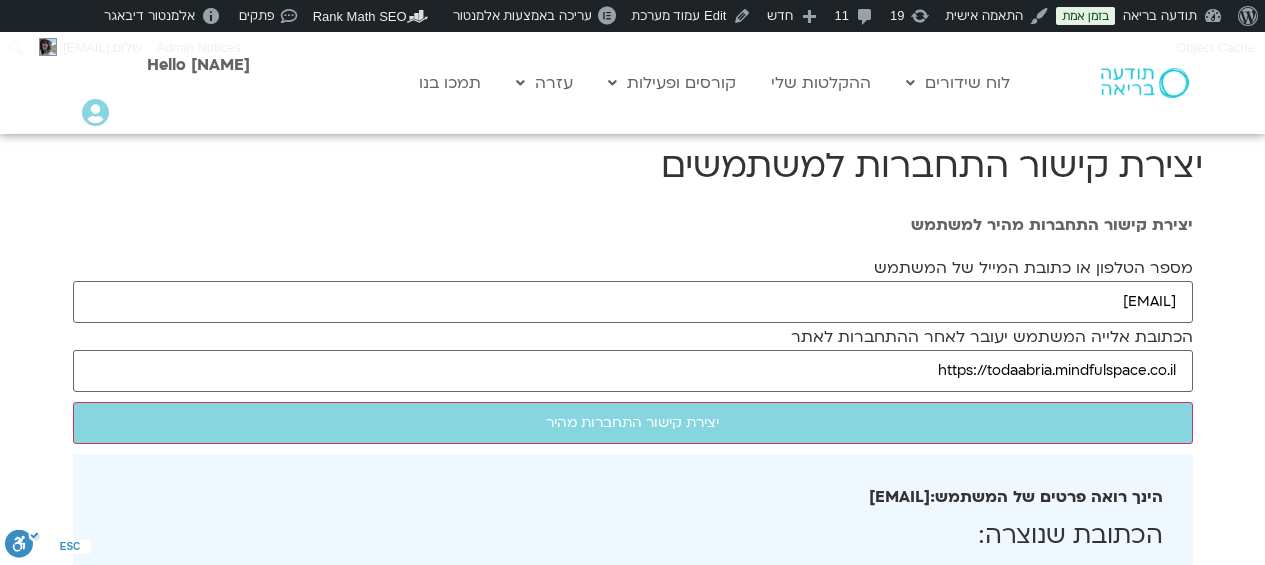 scroll, scrollTop: 0, scrollLeft: 0, axis: both 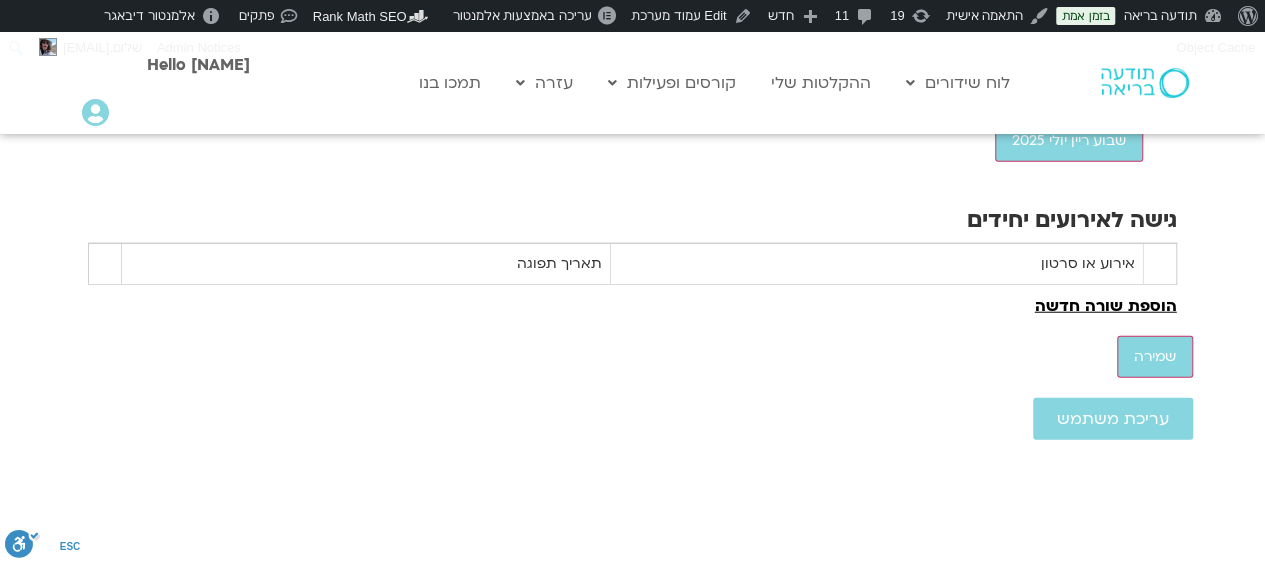 click on "אירוע או סרטון" at bounding box center [876, 263] 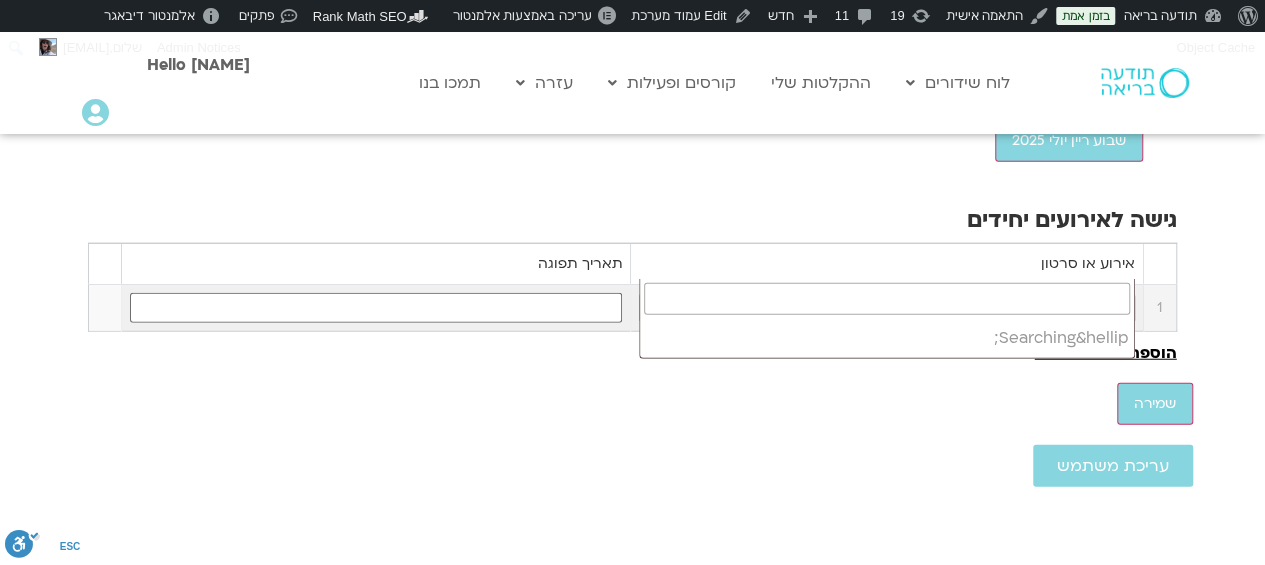 click on "[ABOUT_WORDPRESS] [ABOUT_WORDPRESS] [GET_INVOLVED] [DOCUMENTATION] [LEARN_WORDPRESS] [SUPPORT] [FEEDBACK] [HEALTHY_CONSCIOUSNESS] [DASHBOARD] [PLUGINS] [THEMES] [MENUS] [REAL_TIME] [CUSTOMIZATION] [EXISTING] [UPDATES_AVAILABLE] [PENDING_COMMENTS] [NEW] [POST] [MEDIA] [PAGE] [LANDING_PAGE] [FLOATING_ELEMENT] [TEMPLATE] [SERIES] [OPTIONS_PAGE] [PRODUCT] [ORDER] [COUPON] [EVENT] [LECTURER] [PAGE] [SYSTEM] [PROGRAM] [PAGE] [REGISTRATION] [LANDING_PAGE] [CONFERENCE] [COMMUNITY_MEMBERS] [COURSE] [COURSE_IN_HEALTHY_CONSCIOUSNESS] [3D_FLIPBOOK] [LEADS] [ZOOM_EVENTS] [WP_AFFILATE] [CARDCOM] [USER] [EDIT] [PAGE] [SYSTEM] [EDIT] [BY_ELEMENTOR] [HEADER] [HEADER] [FOOTER] [UZI] [FOOTER] [POPUP] [MESSAGE_TO_UNREGISTERED_USER] [POPUP] [EVENT_REGISTRATION_POPUP] [FROM_EVENTS_CALENDAR] [POPUP] [CUSTOMER_INQUIRY] - [MESSAGE_RECEIVED] [POPUP] [POPUP] [WEBSITE] [CHAT]" at bounding box center (632, -639) 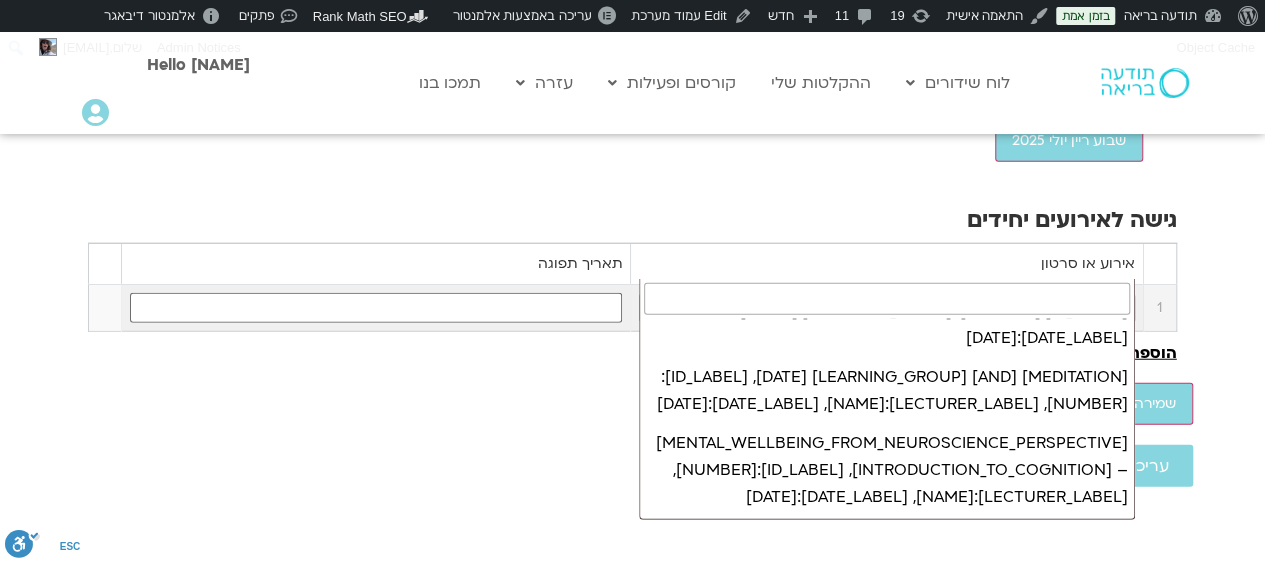 scroll, scrollTop: 456, scrollLeft: 0, axis: vertical 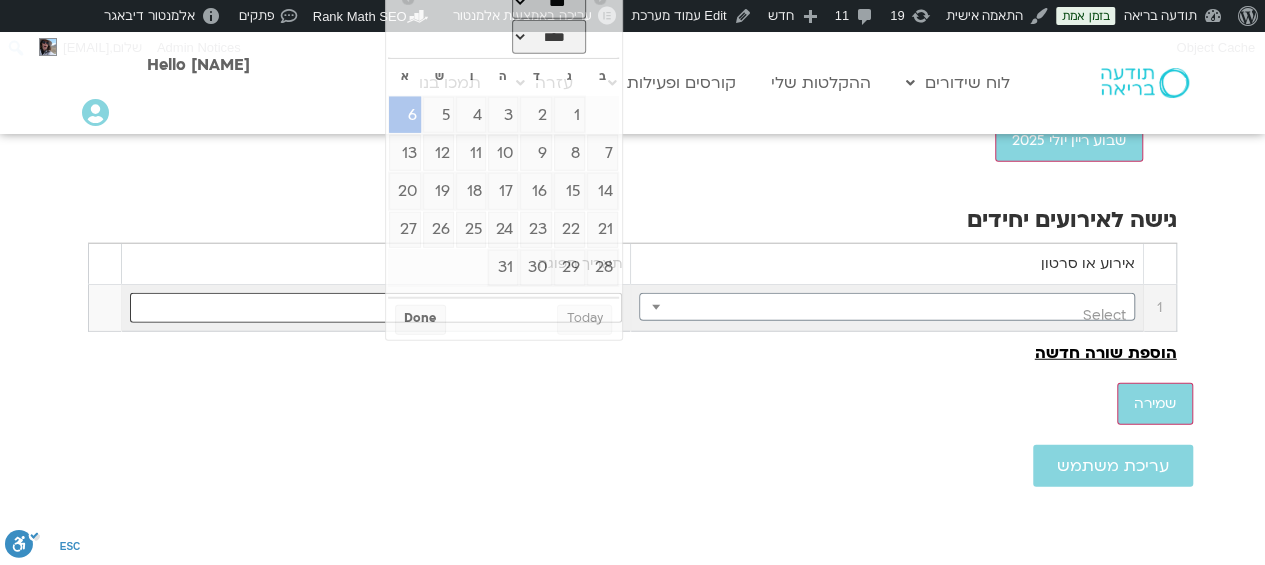 click at bounding box center (376, 308) 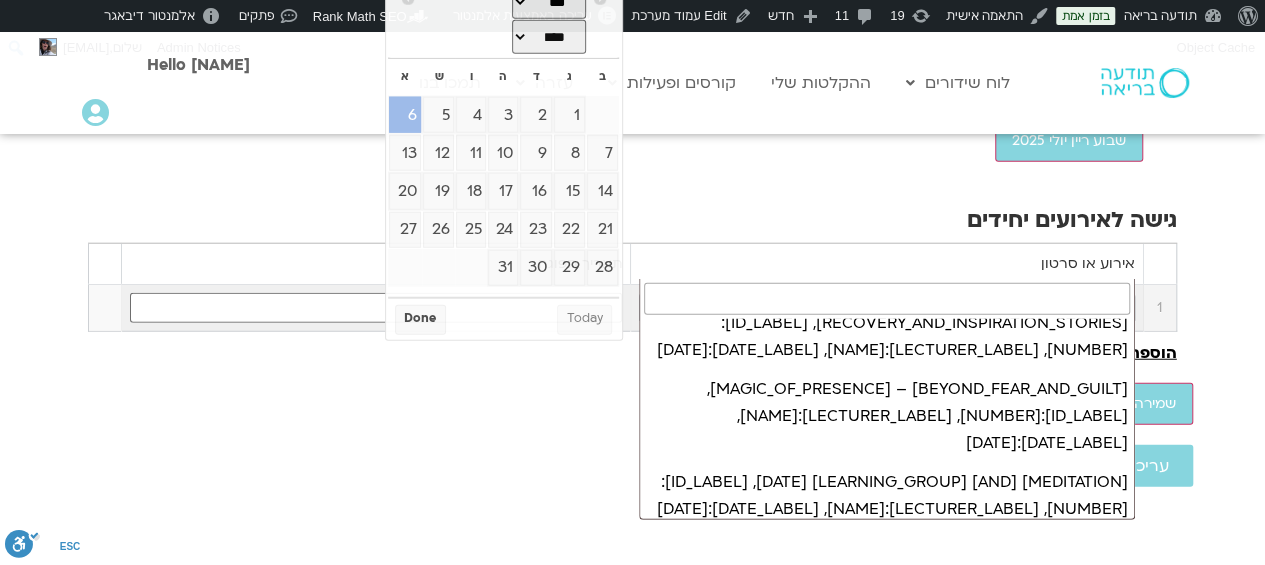 click on "[ABOUT_WORDPRESS] [ABOUT_WORDPRESS] [GET_INVOLVED] [DOCUMENTATION] [LEARN_WORDPRESS] [SUPPORT] [FEEDBACK] [HEALTHY_CONSCIOUSNESS] [DASHBOARD] [PLUGINS] [THEMES] [MENUS] [REAL_TIME] [CUSTOMIZATION] [EXISTING] [UPDATES_AVAILABLE] [PENDING_COMMENTS] [NEW] [POST] [MEDIA] [PAGE] [LANDING_PAGE] [FLOATING_ELEMENT] [TEMPLATE] [SERIES] [OPTIONS_PAGE] [PRODUCT] [ORDER] [COUPON] [EVENT] [LECTURER] [PAGE] [SYSTEM] [PROGRAM] [PAGE] [REGISTRATION] [LANDING_PAGE] [CONFERENCE] [COMMUNITY_MEMBERS] [COURSE] [COURSE_IN_HEALTHY_CONSCIOUSNESS] [3D_FLIPBOOK] [LEADS] [ZOOM_EVENTS] [WP_AFFILATE] [CARDCOM] [USER] [EDIT] [PAGE] [SYSTEM] [EDIT] [BY_ELEMENTOR] [HEADER] [HEADER] [FOOTER] [UZI] [FOOTER] [POPUP] [MESSAGE_TO_UNREGISTERED_USER] [POPUP] [EVENT_REGISTRATION_POPUP] [FROM_EVENTS_CALENDAR] [POPUP] [CUSTOMER_INQUIRY] - [MESSAGE_RECEIVED] [POPUP] [POPUP] [WEBSITE] [CHAT]" at bounding box center (632, -639) 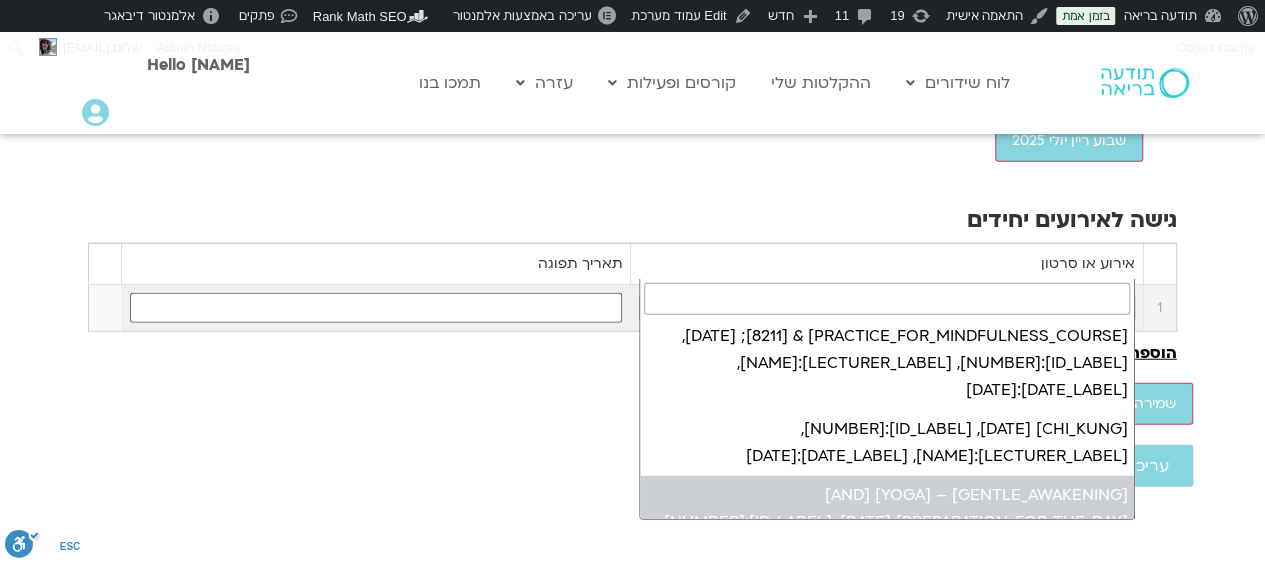 scroll, scrollTop: 230, scrollLeft: 0, axis: vertical 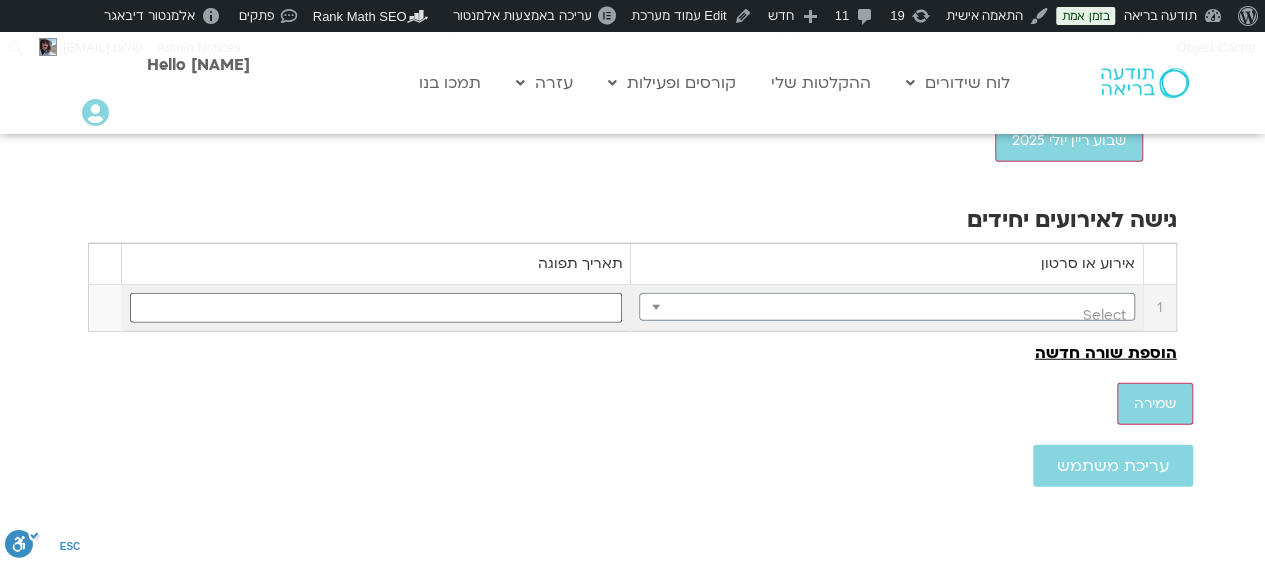 click on "[ACCESS_TO_SINGLE_EVENTS]
[EVENT_OR_VIDEO]
[EXPIRATION_DATE]
[NUMBER]
[SELECT]
[NUMBER]
[ADD_NEW_LINE]" at bounding box center [633, 287] 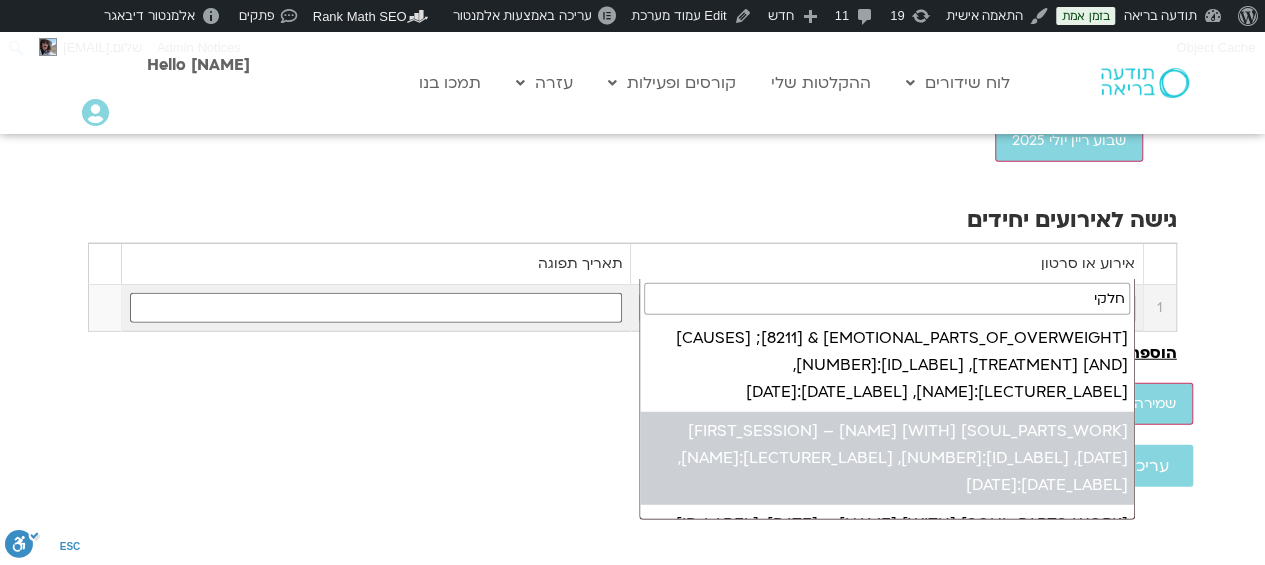 scroll, scrollTop: 43, scrollLeft: 0, axis: vertical 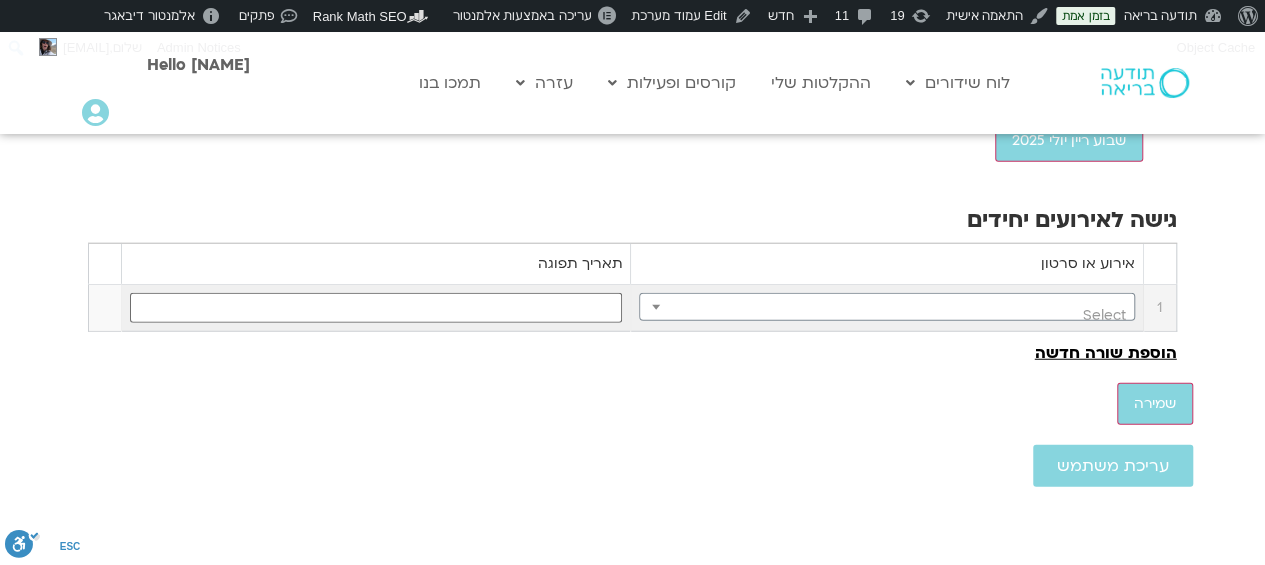 click on "[CREATE_QUICK_LOGIN_LINK_FOR_USER]
[USER_PHONE_NUMBER_OR_EMAIL]
[EMAIL]
[ADDRESS_TO_WHICH_USER_WILL_BE_REDIRECTED_AFTER_LOGIN]
[URL]
[CREATE_QUICK_LOGIN_LINK]
[YOU_SEE_USER_DETAILS]:  [EMAIL]
[ADDRESS_CREATED]:
[URL]
[COPY]
[ADDRESS_COPIED_TO_CLIPBOARD]
[ADDITIONAL_ADDRESSES] [OPTIONS]" at bounding box center (632, -862) 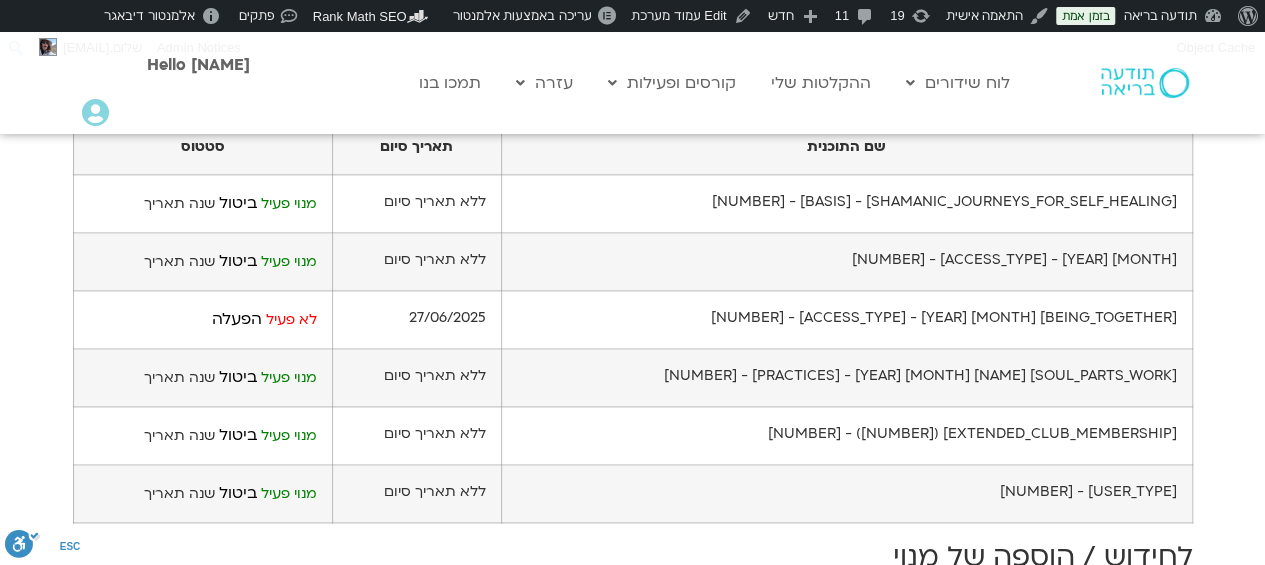 scroll, scrollTop: 1191, scrollLeft: 0, axis: vertical 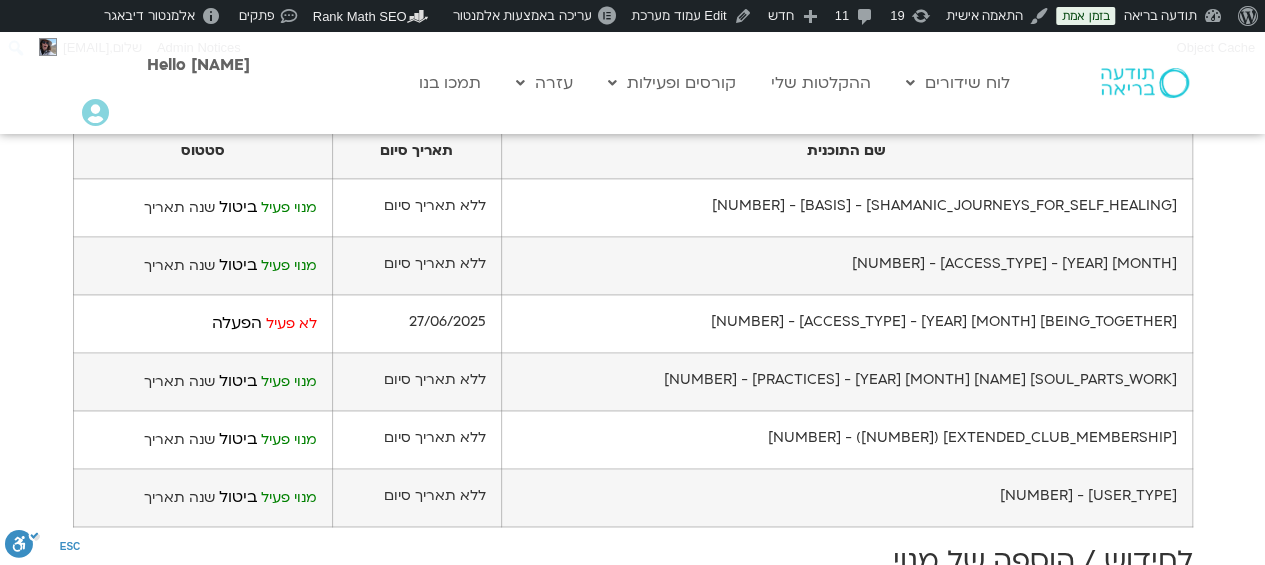 click on "שנה תאריך" at bounding box center (179, 207) 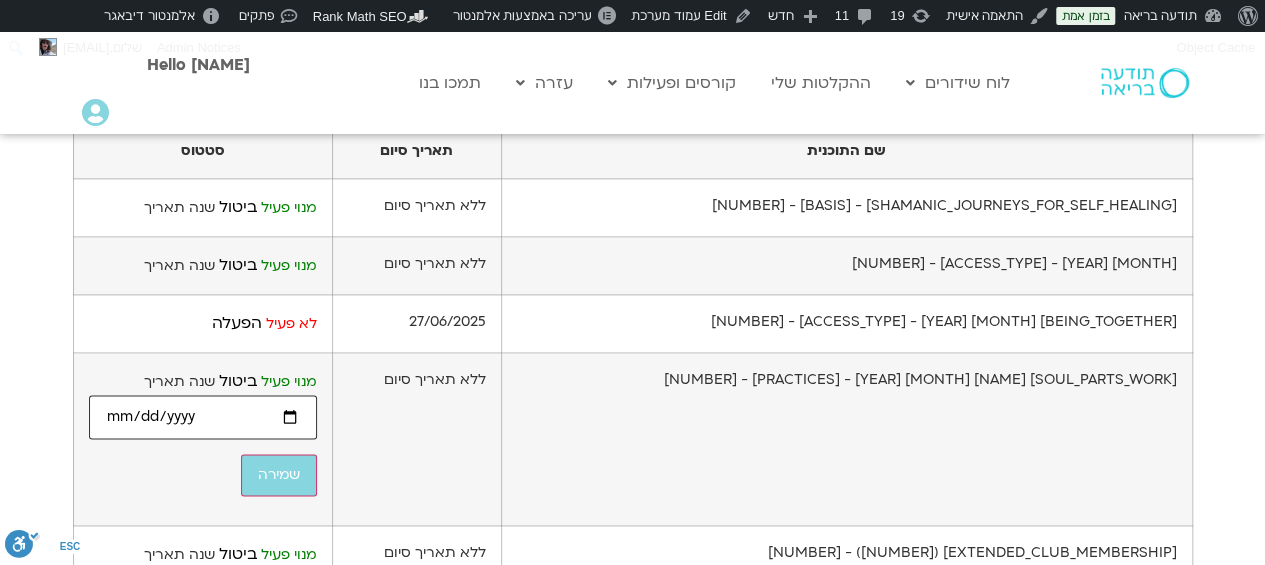 click on "[DATE]" at bounding box center [0, 0] 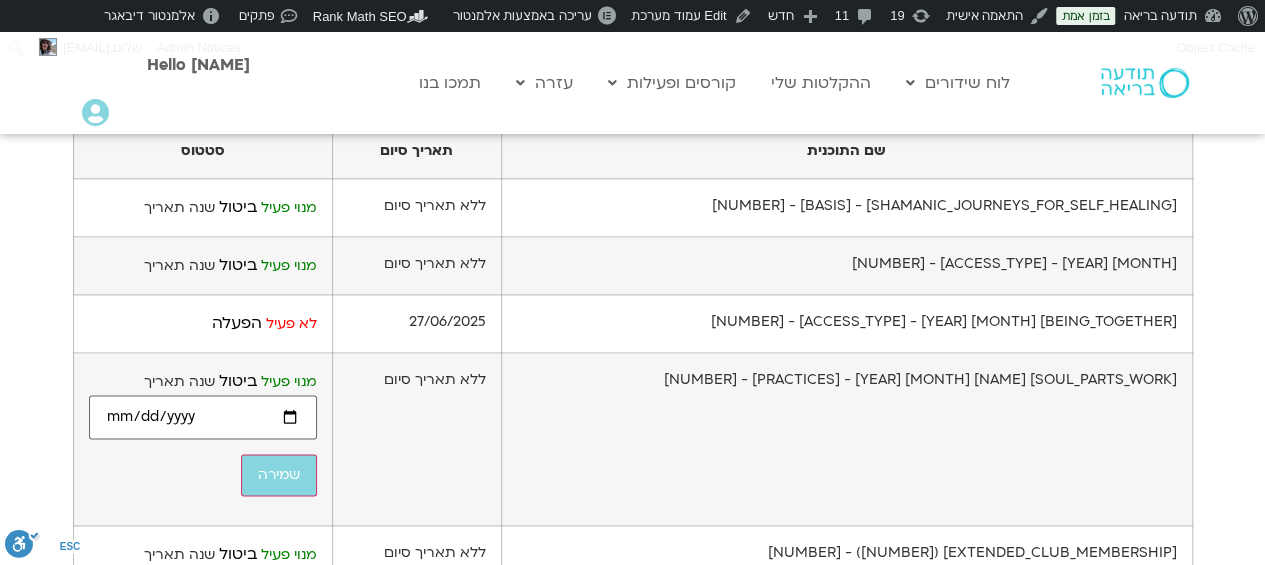 click on "[MONTH] [YEAR] - [ACCESS_TYPE] - [NUMBER]" at bounding box center (846, 208) 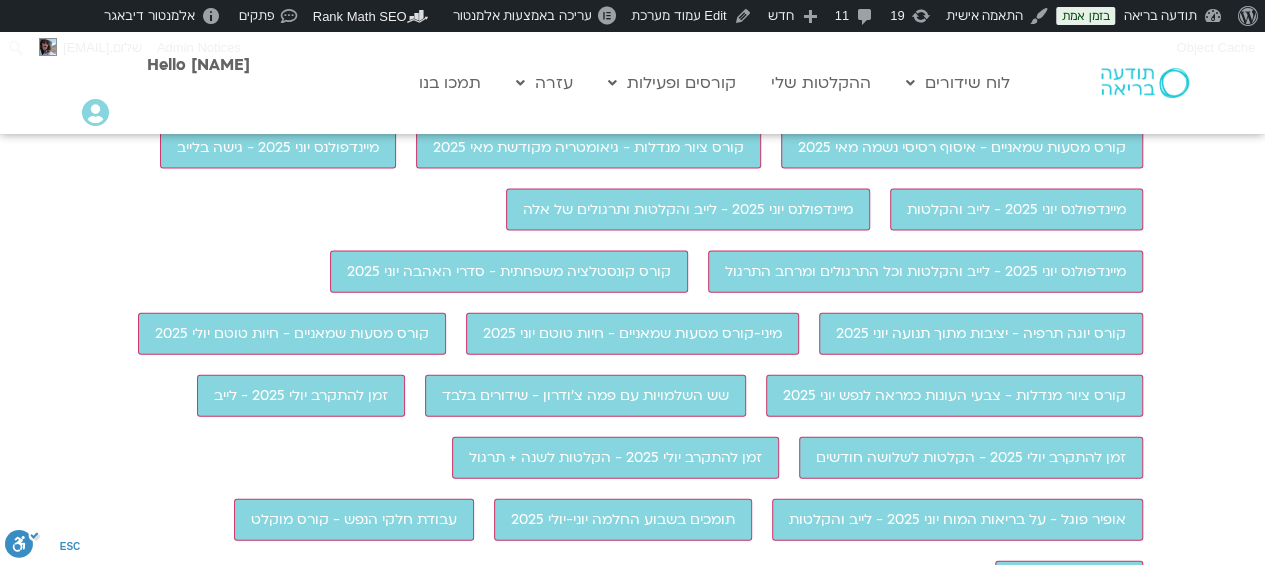 scroll, scrollTop: 2089, scrollLeft: 0, axis: vertical 